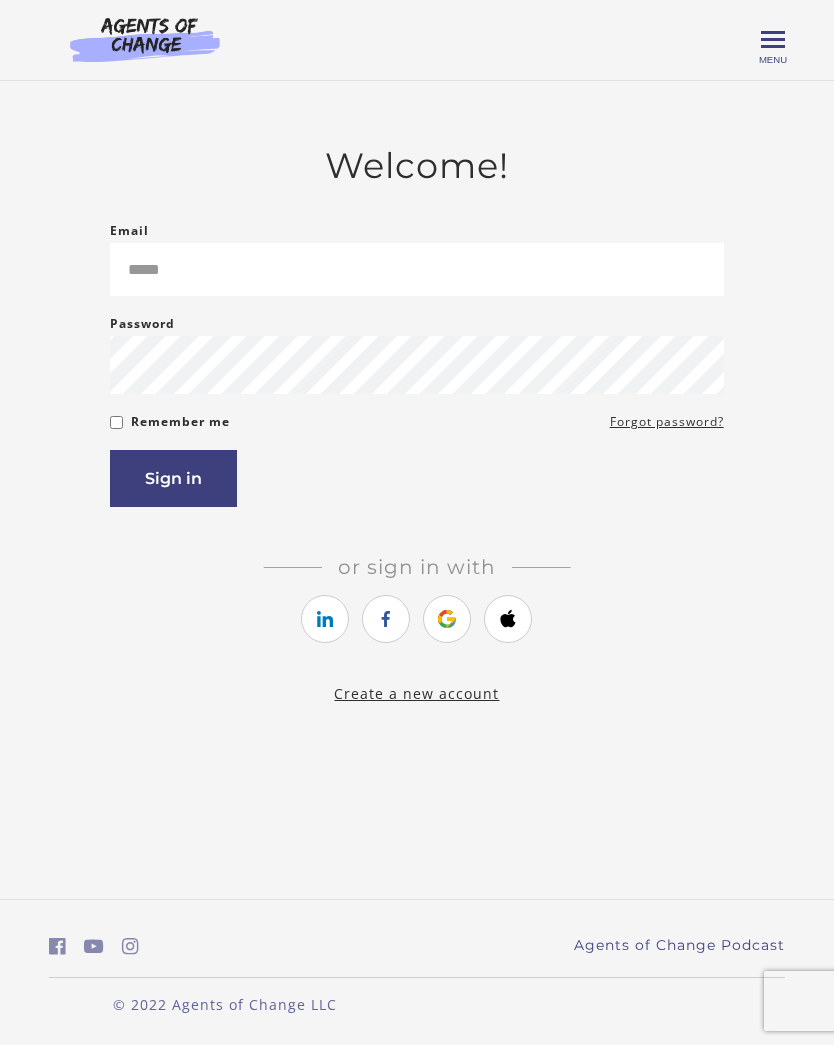 scroll, scrollTop: 0, scrollLeft: 0, axis: both 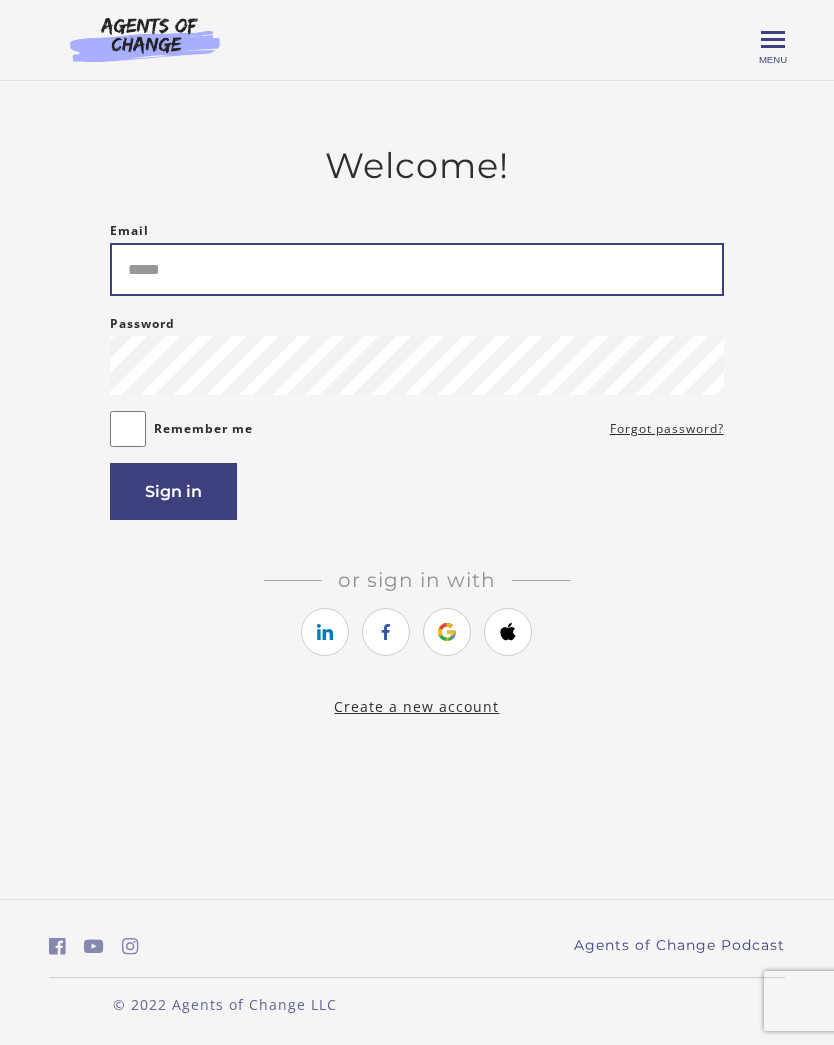 click on "Email" at bounding box center [416, 269] 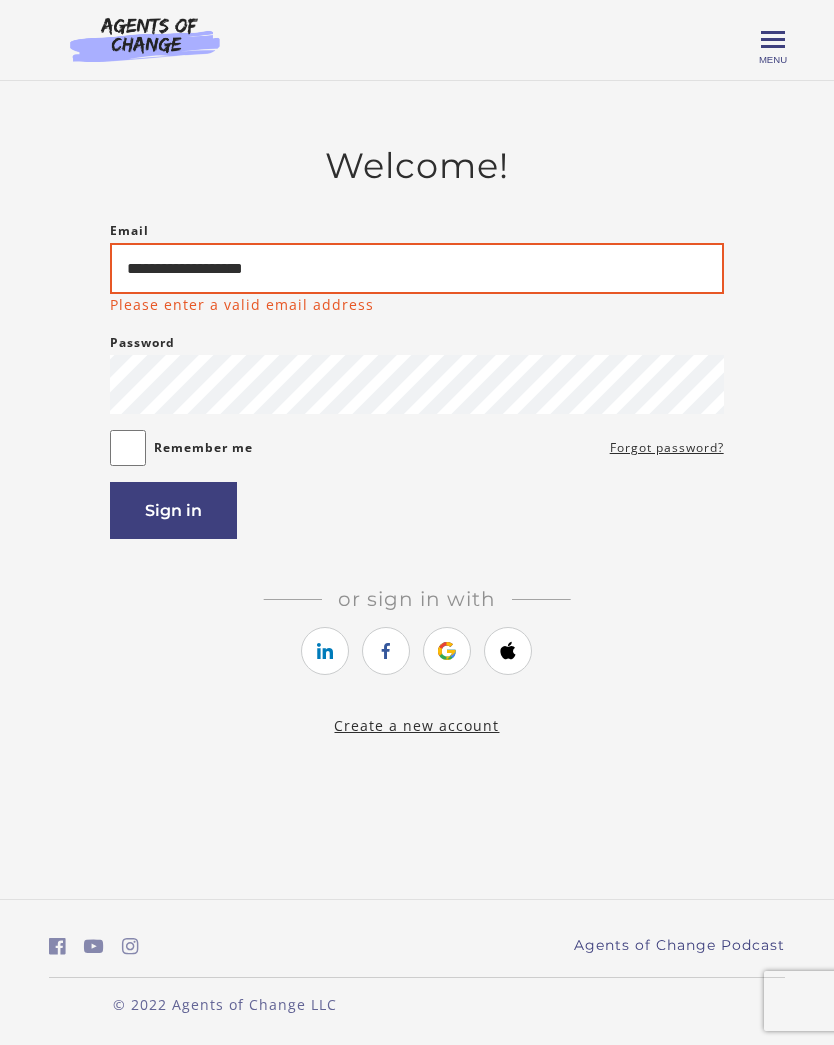 type on "**********" 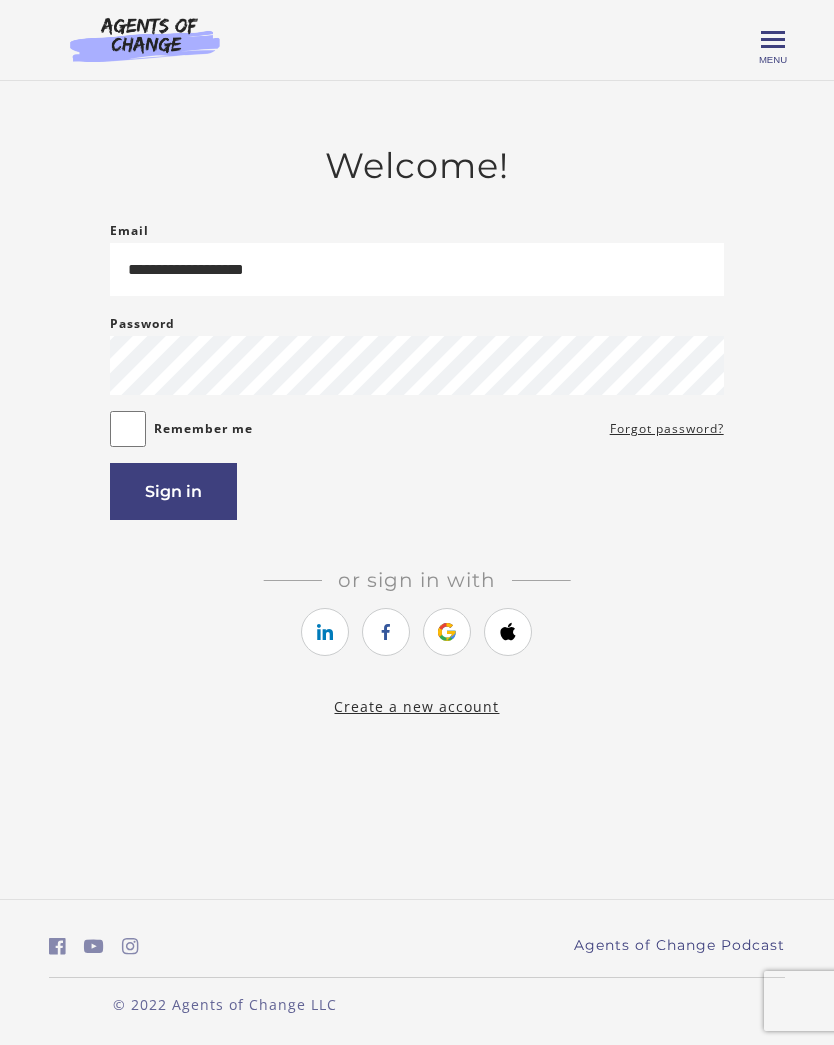 click on "Sign in" at bounding box center (173, 491) 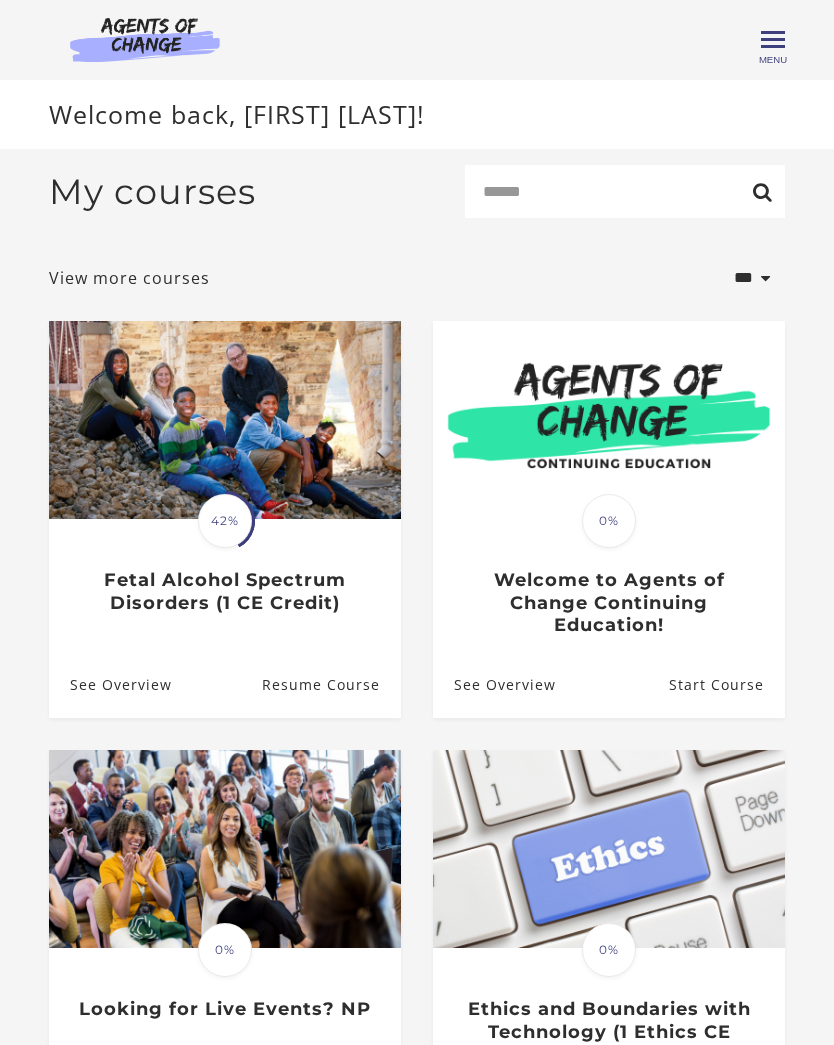 scroll, scrollTop: 0, scrollLeft: 0, axis: both 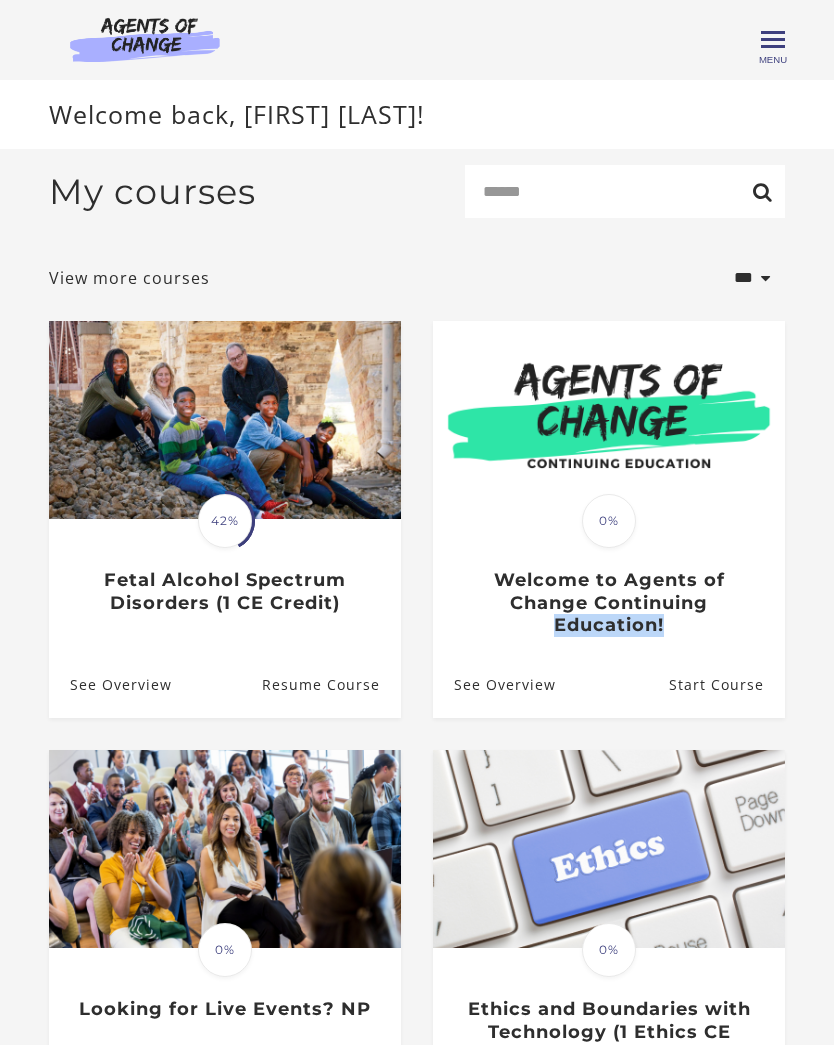 click on "Resume Course" at bounding box center [331, 685] 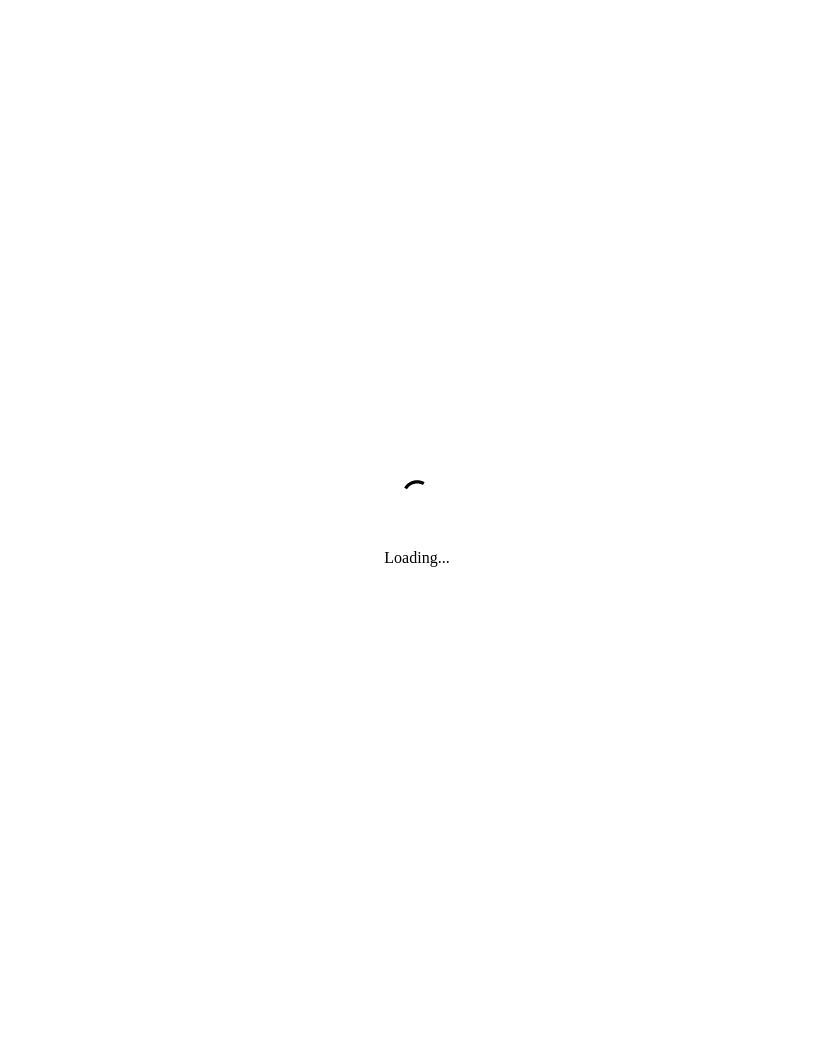 scroll, scrollTop: 0, scrollLeft: 0, axis: both 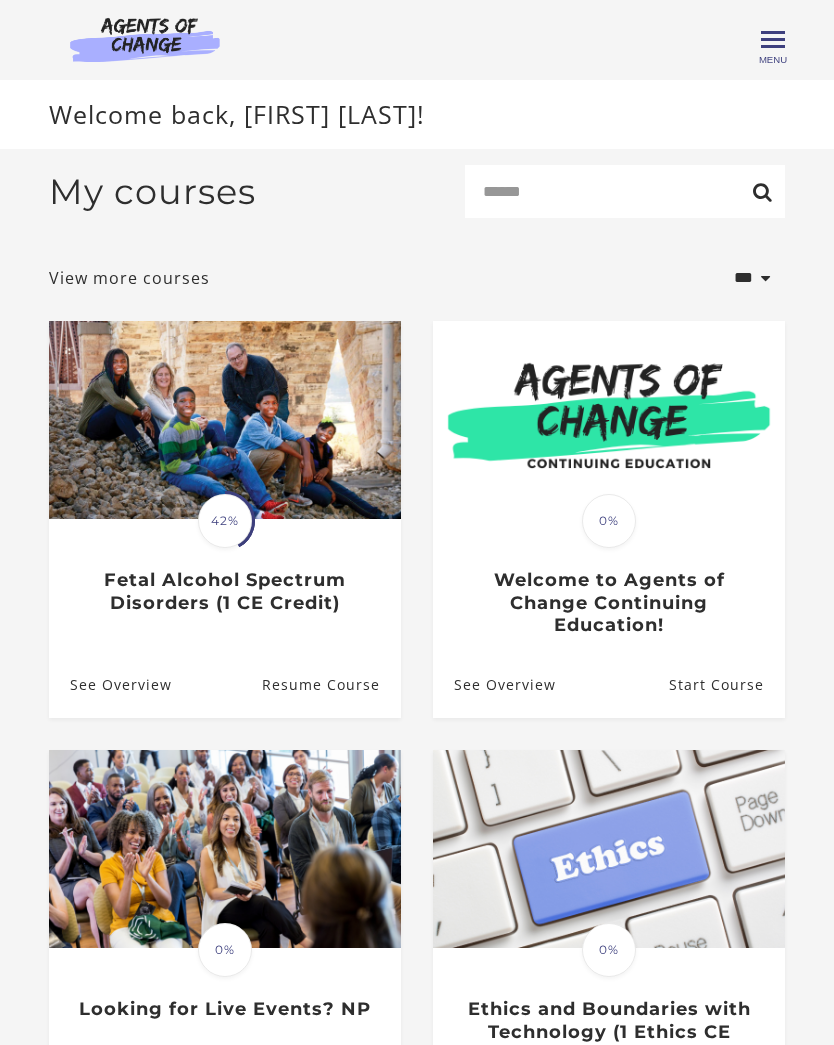 click on "Resume Course" at bounding box center [331, 685] 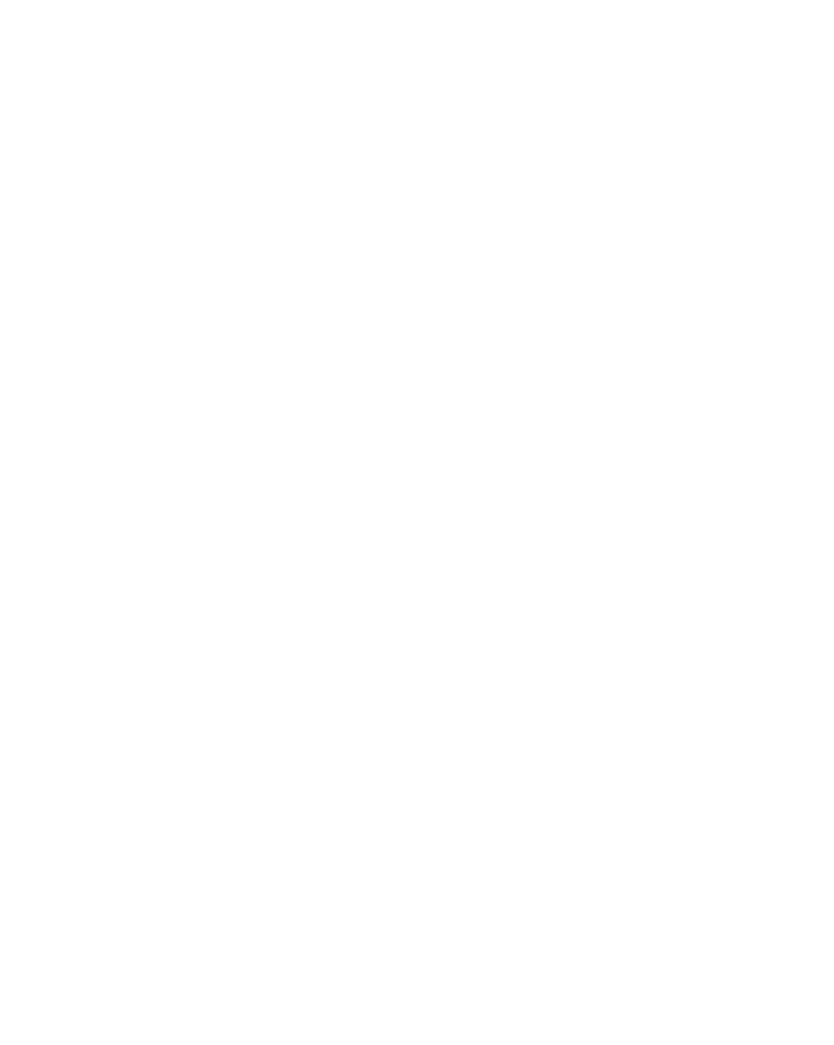 scroll, scrollTop: 0, scrollLeft: 0, axis: both 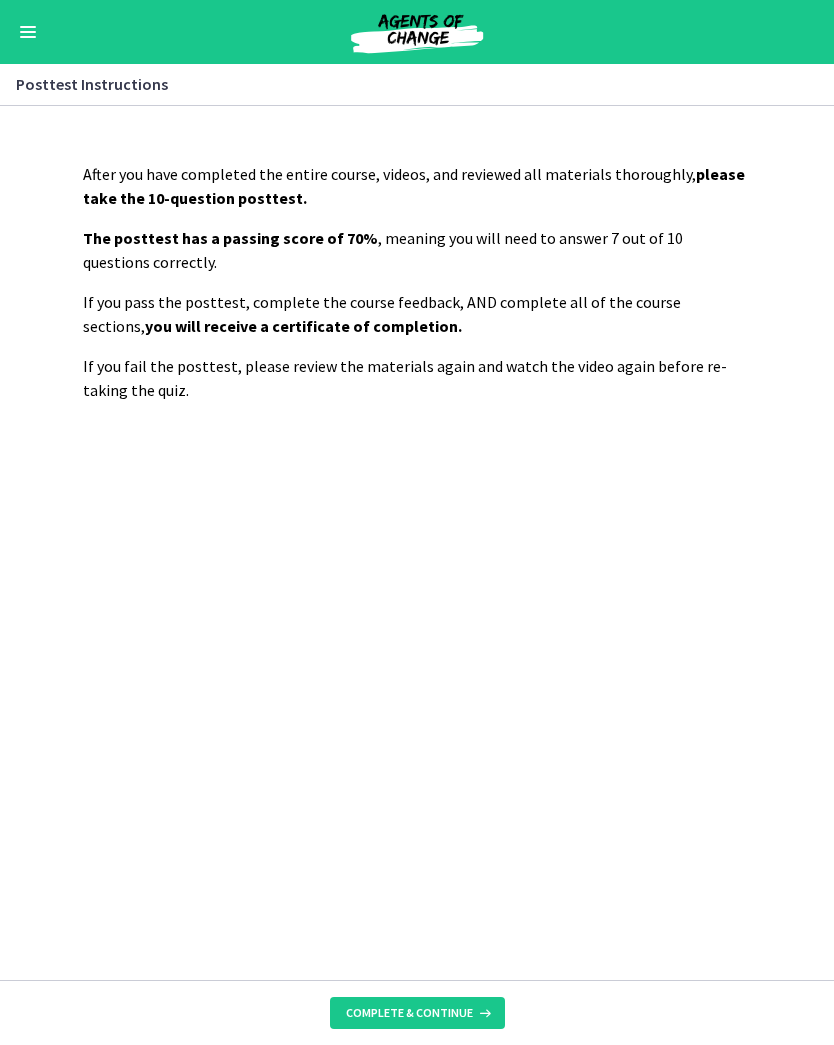 click at bounding box center [28, 32] 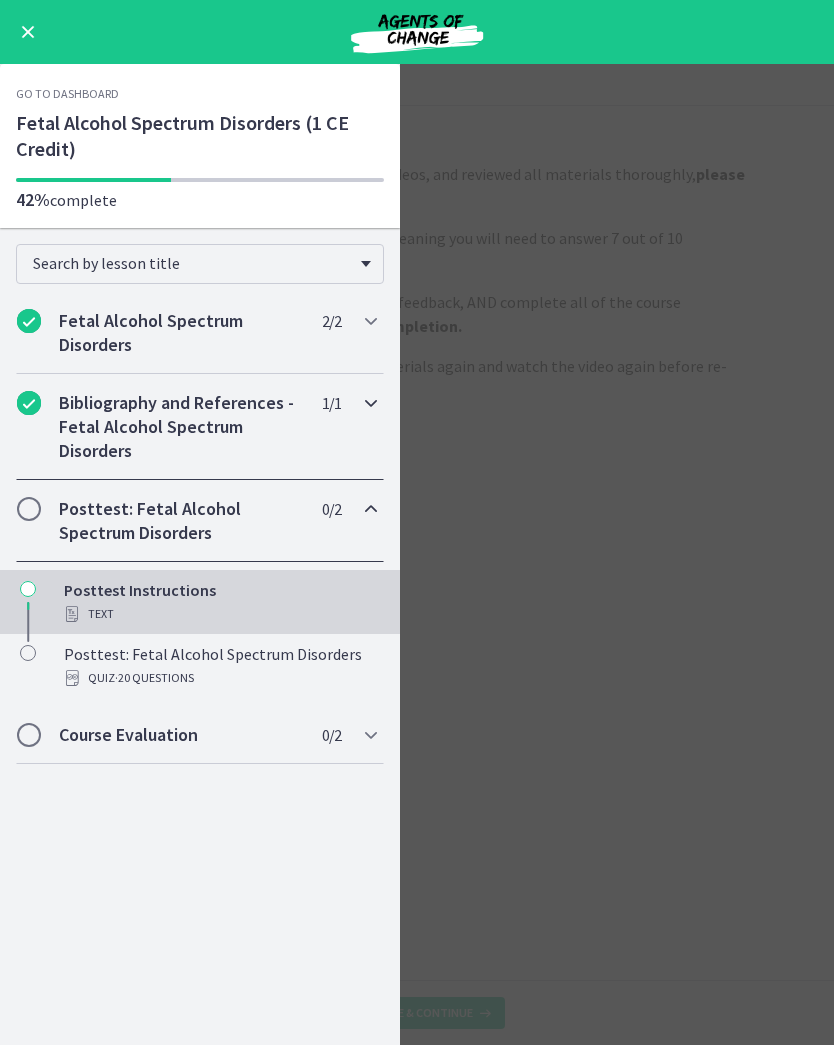 click on "Bibliography and References - Fetal Alcohol Spectrum Disorders" at bounding box center [181, 427] 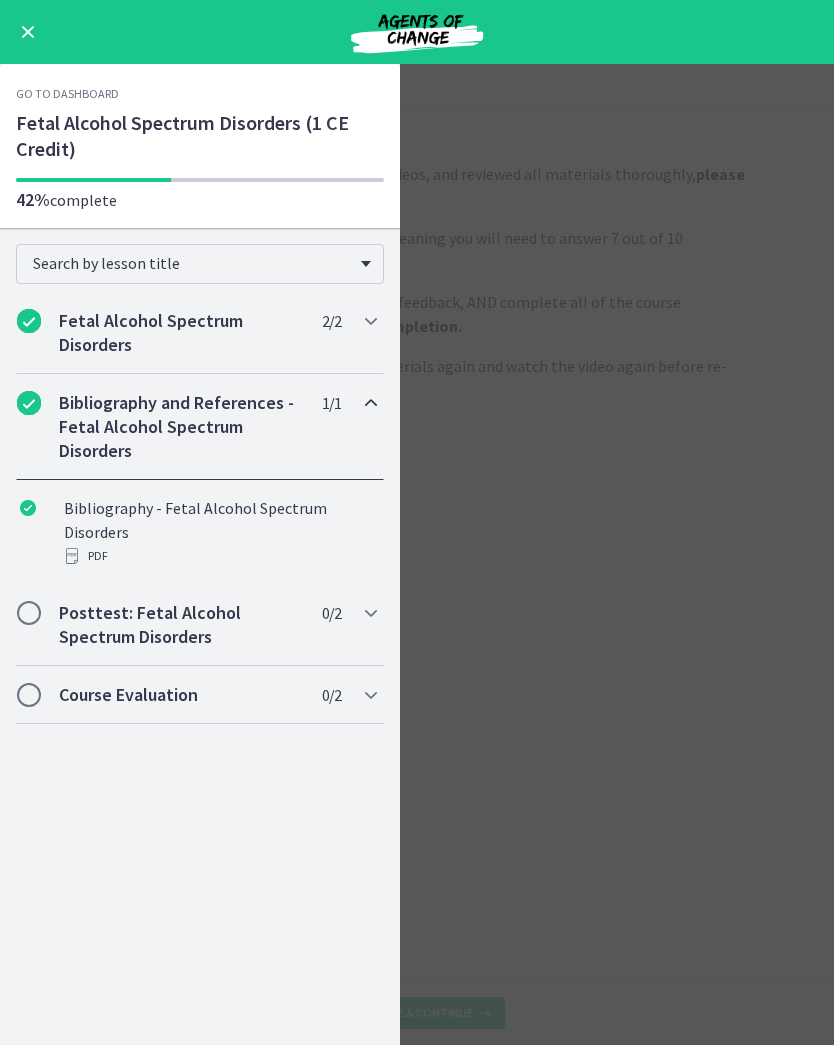 click on "Bibliography and References - Fetal Alcohol Spectrum Disorders" at bounding box center (181, 427) 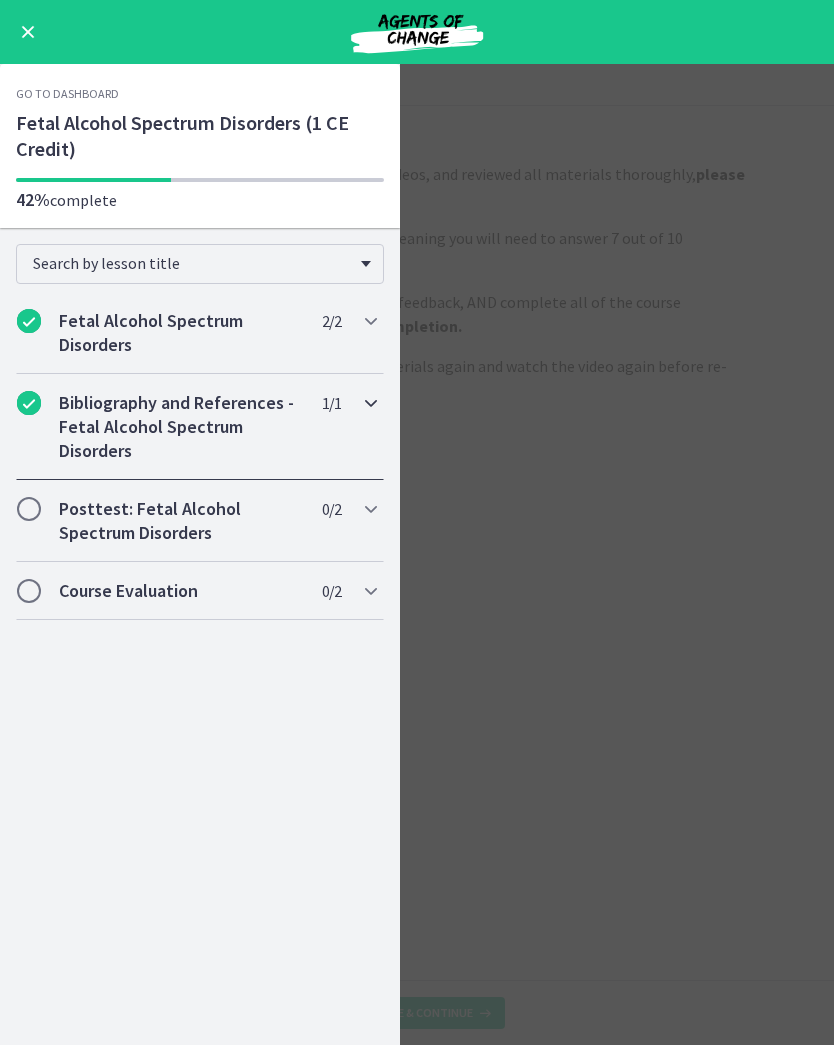 click at bounding box center (371, 403) 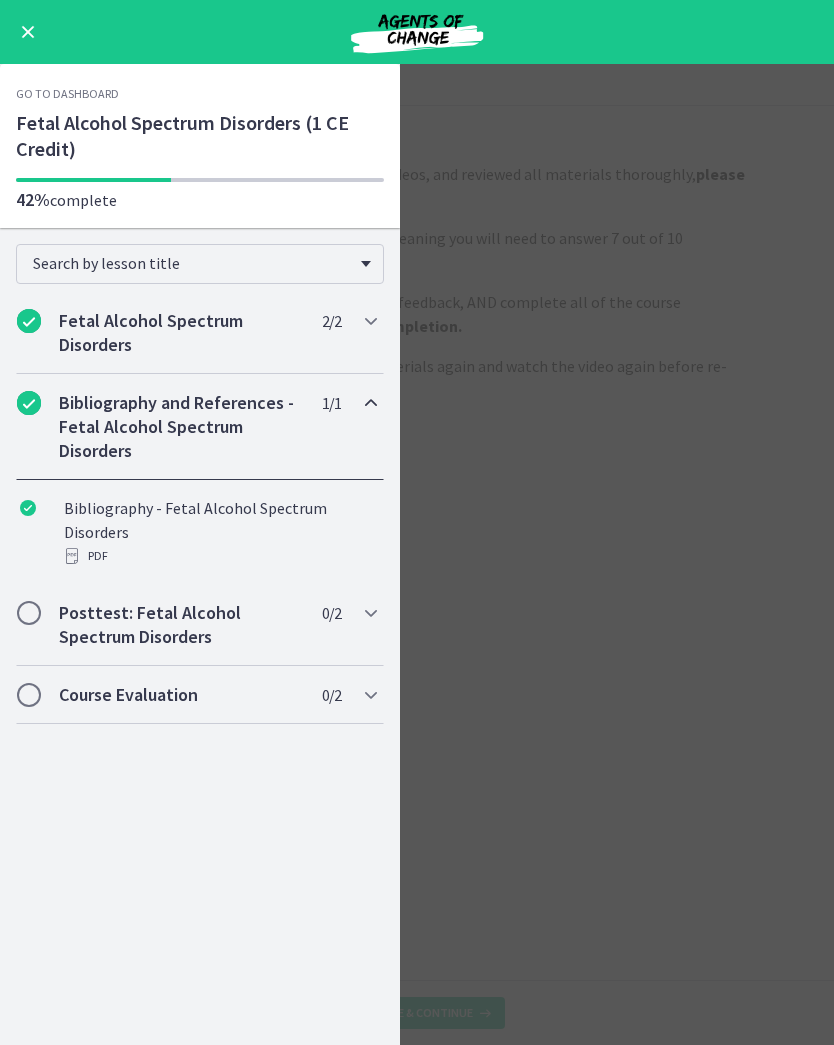 click on "Bibliography and References - Fetal Alcohol Spectrum Disorders" at bounding box center (181, 427) 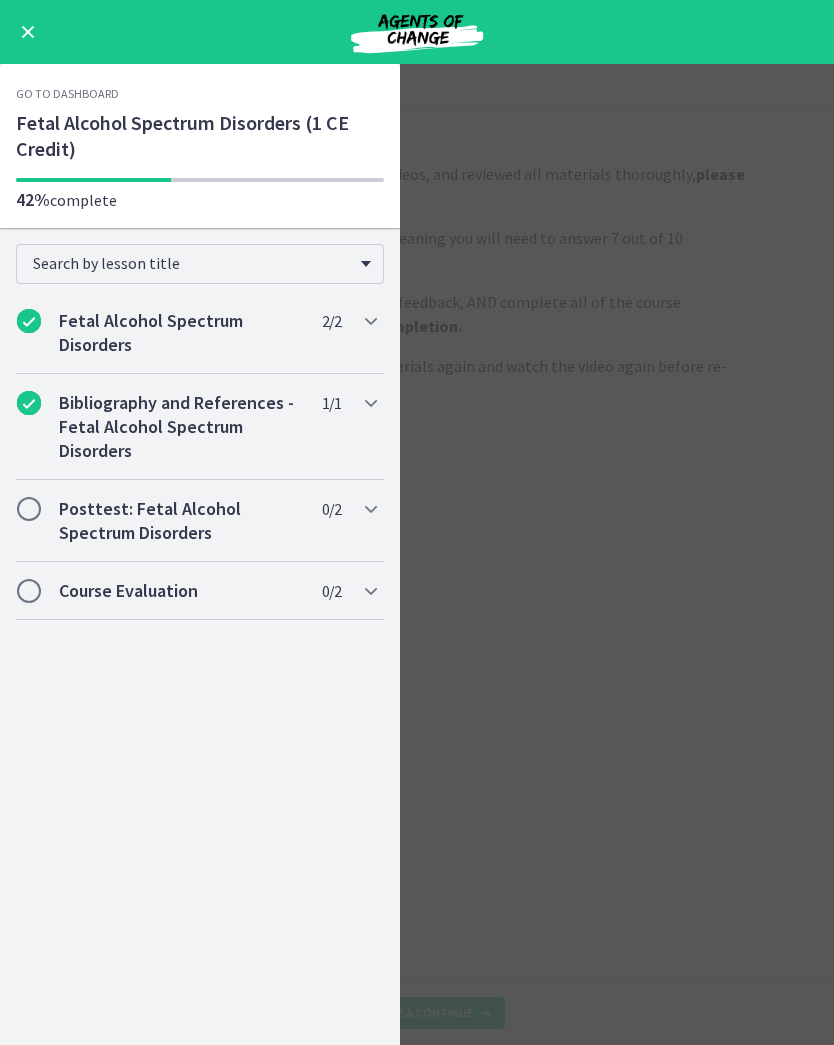 click on "Fetal Alcohol Spectrum Disorders (1 CE Credit)" at bounding box center [200, 136] 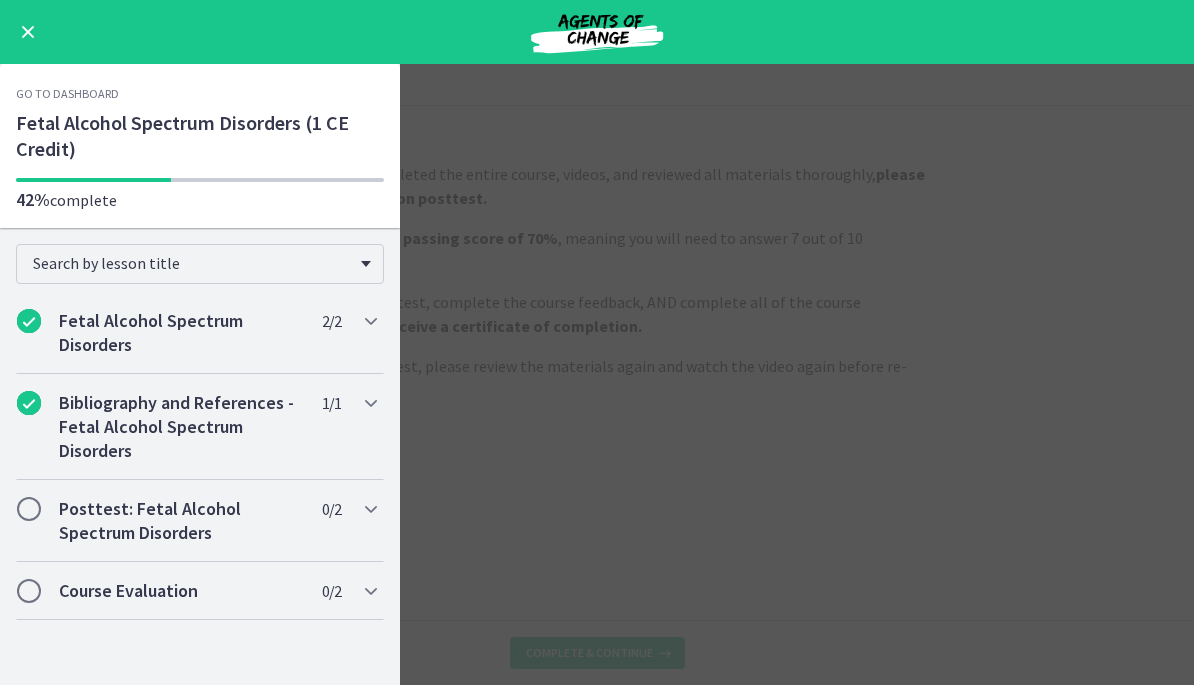 click on "Fetal Alcohol Spectrum Disorders (1 CE Credit)" at bounding box center [200, 136] 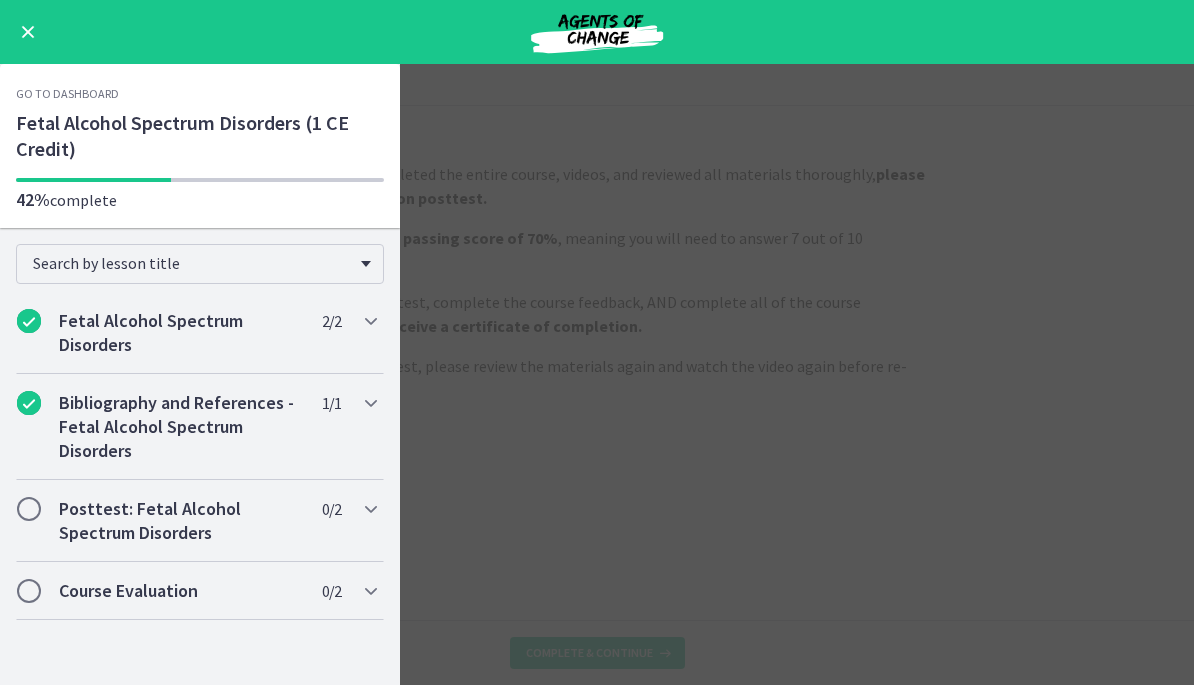 click at bounding box center (28, 32) 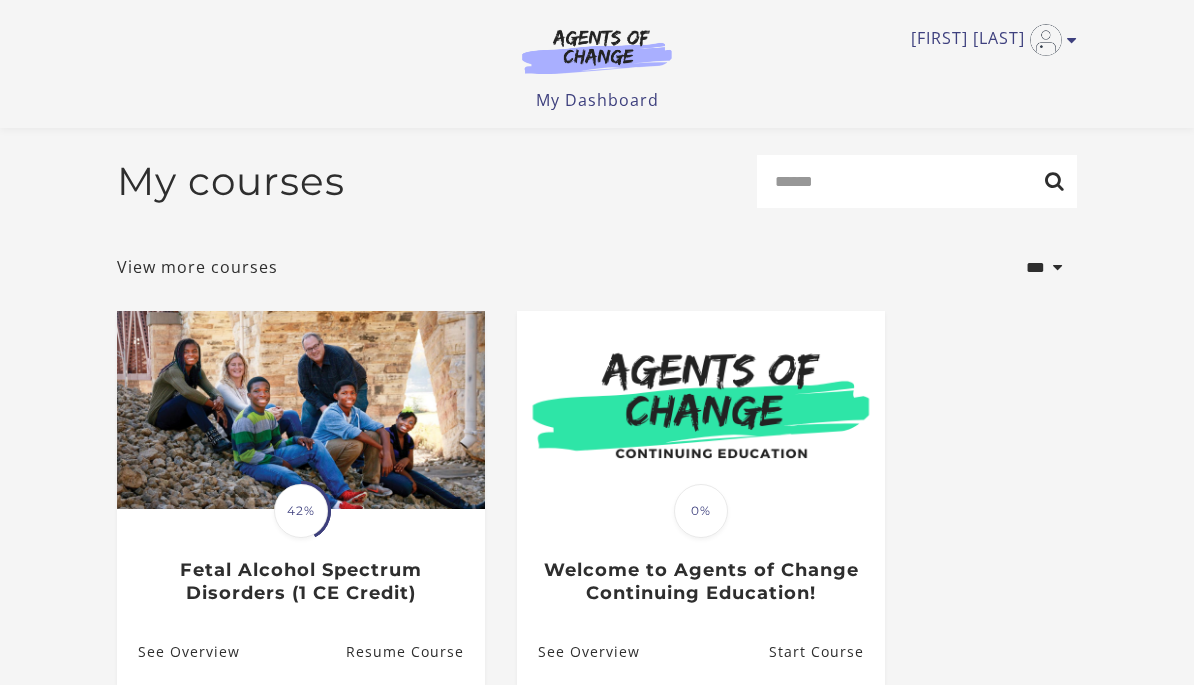 scroll, scrollTop: 197, scrollLeft: 0, axis: vertical 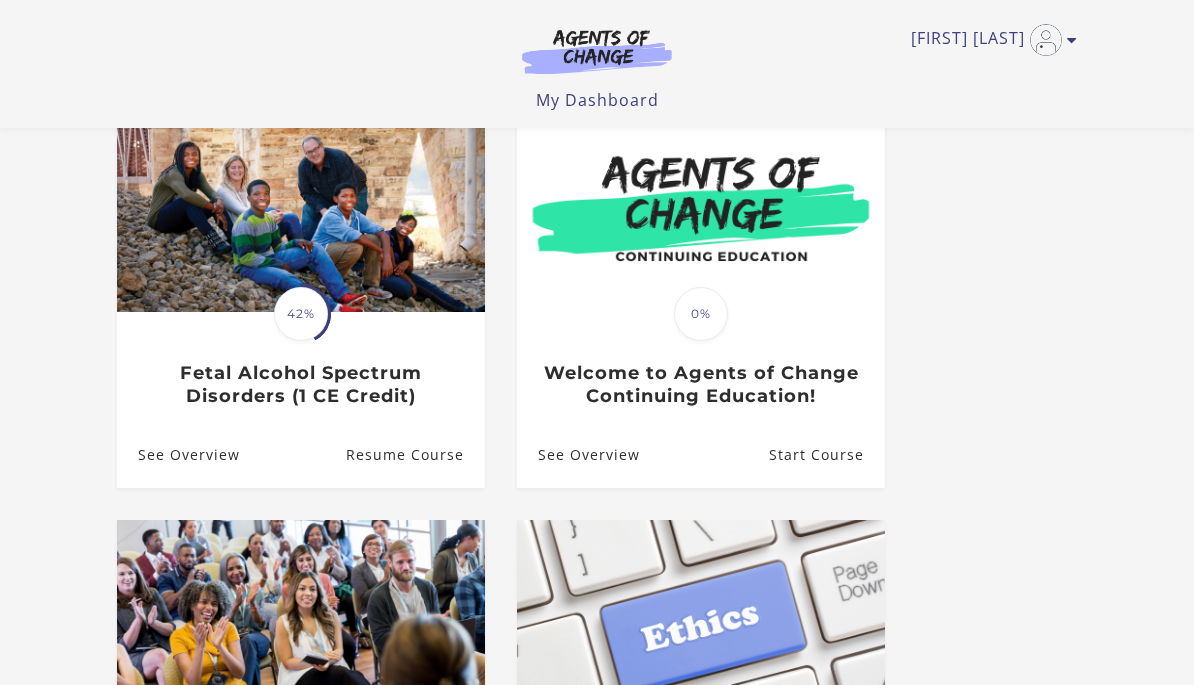 click on "See Overview" at bounding box center (178, 455) 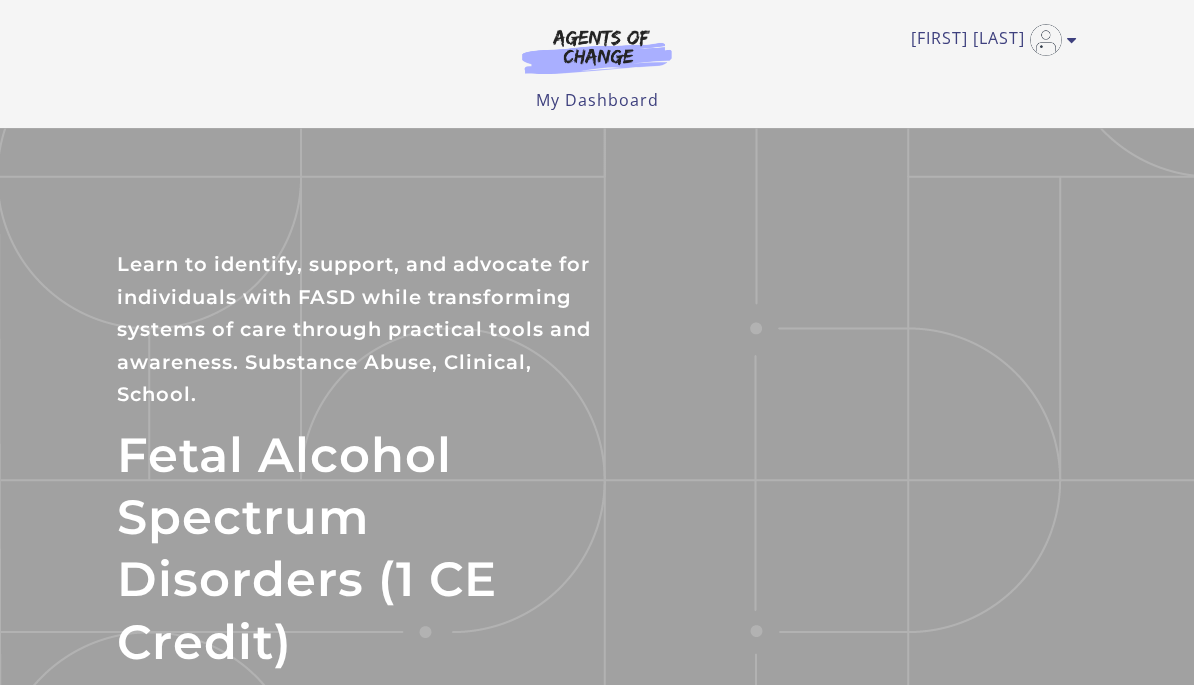 scroll, scrollTop: 0, scrollLeft: 0, axis: both 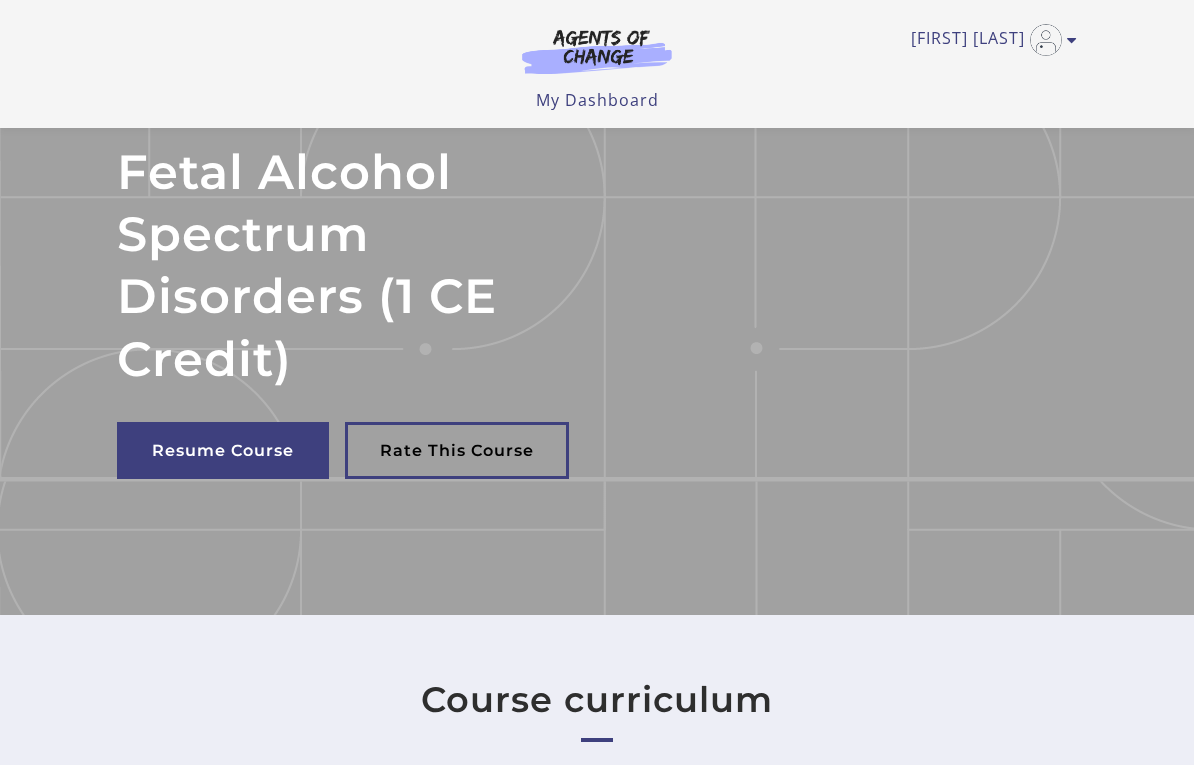 click on "Resume Course" at bounding box center (223, 450) 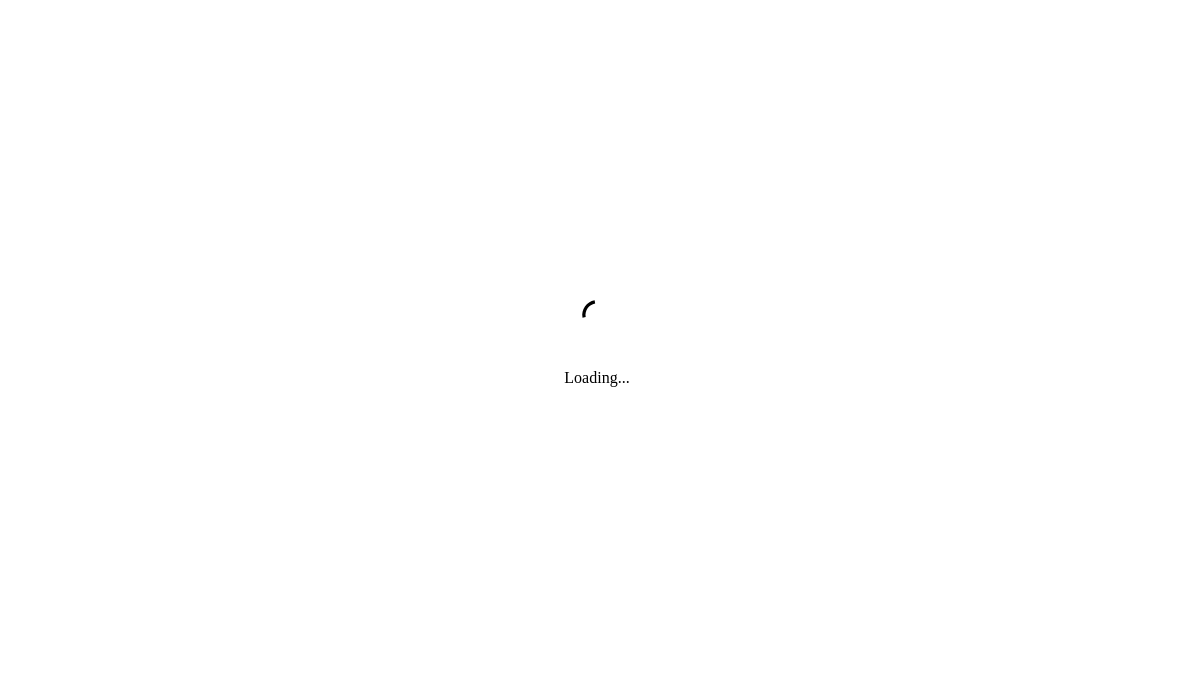 scroll, scrollTop: 0, scrollLeft: 0, axis: both 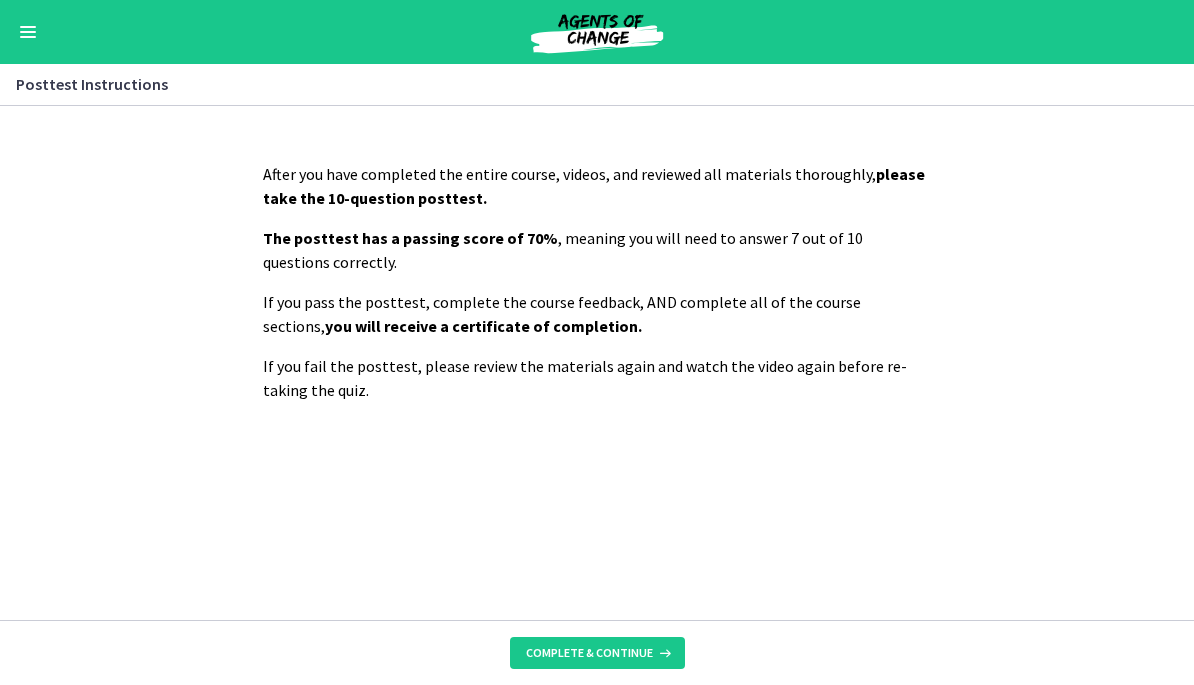click on "Complete & continue" at bounding box center [589, 653] 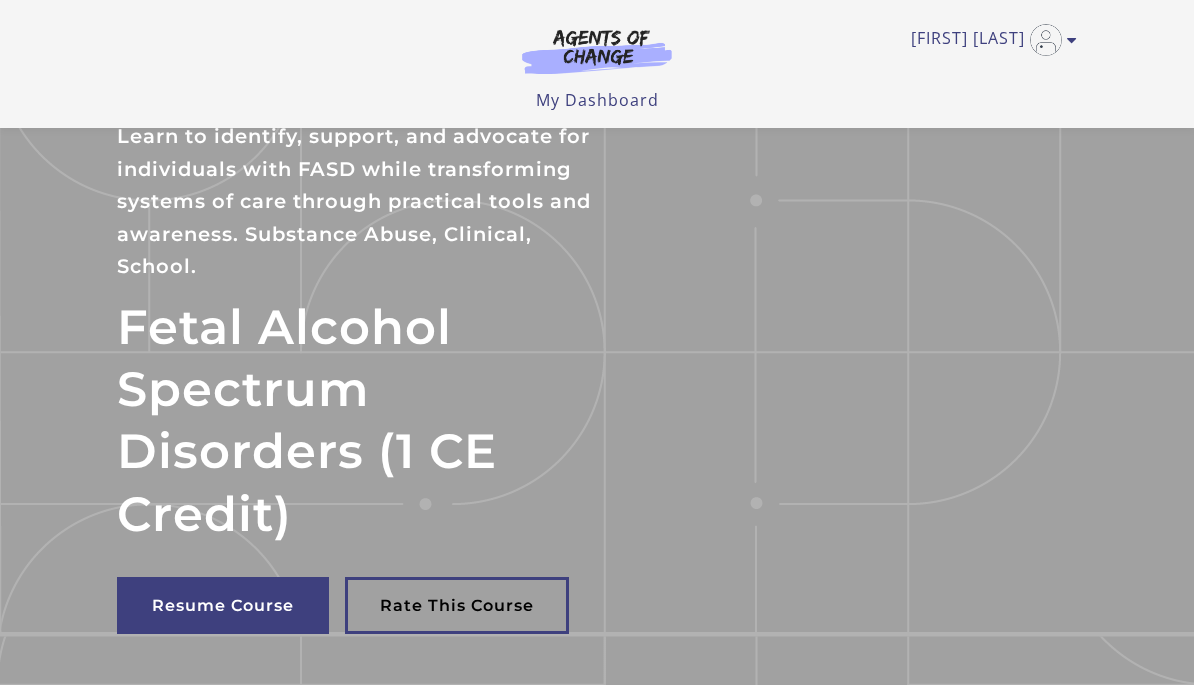 scroll, scrollTop: 281, scrollLeft: 0, axis: vertical 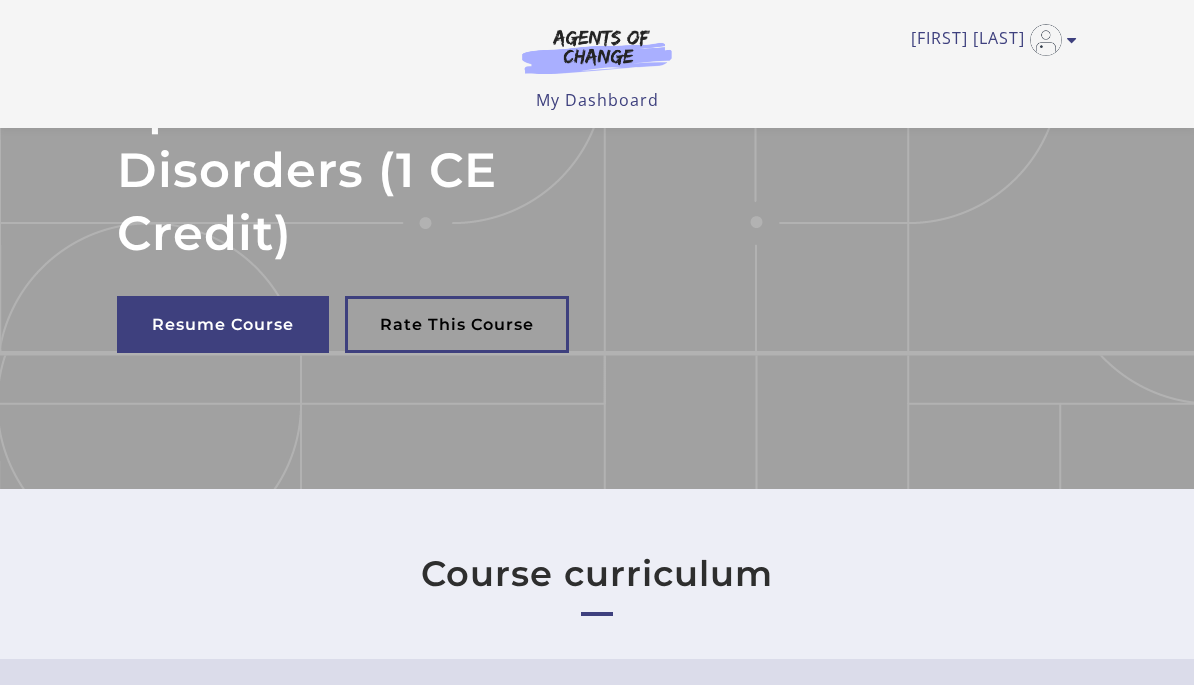 click on "Resume Course" at bounding box center [223, 324] 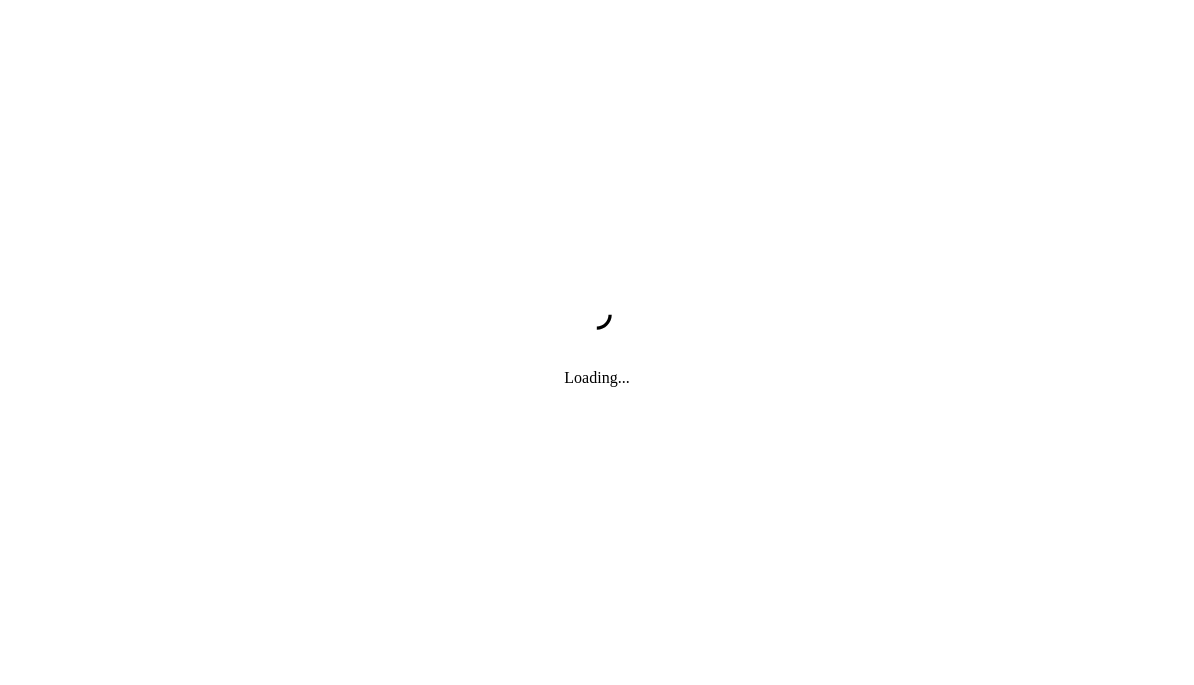 scroll, scrollTop: 0, scrollLeft: 0, axis: both 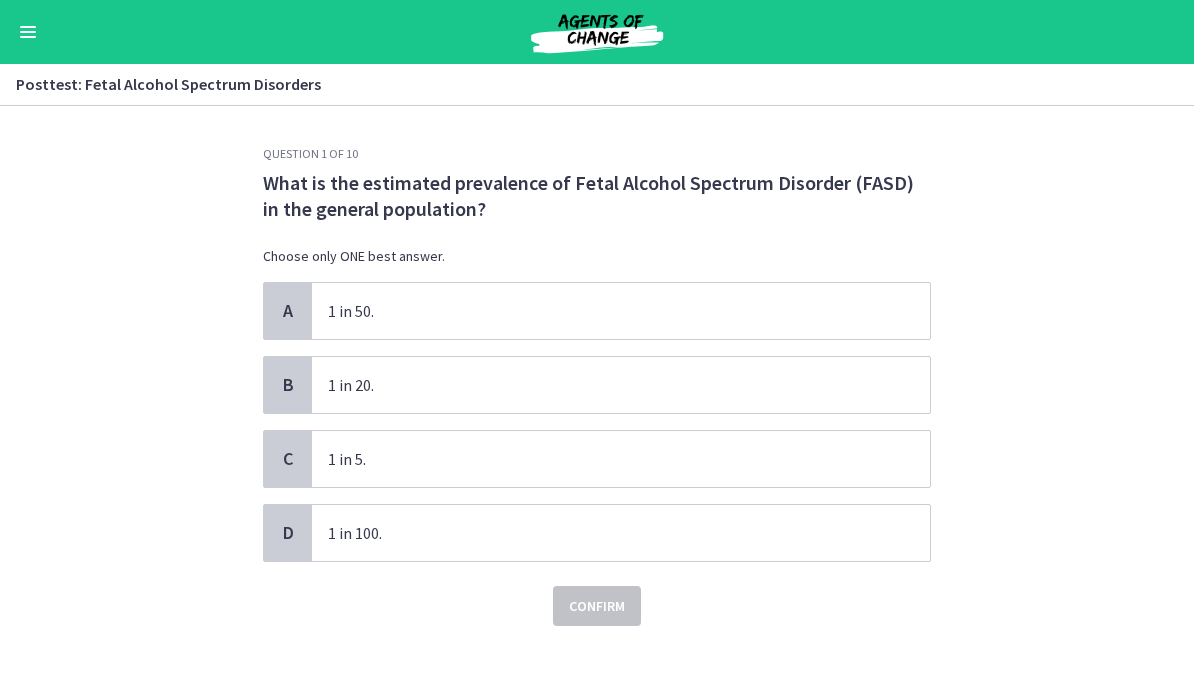 click at bounding box center (28, 32) 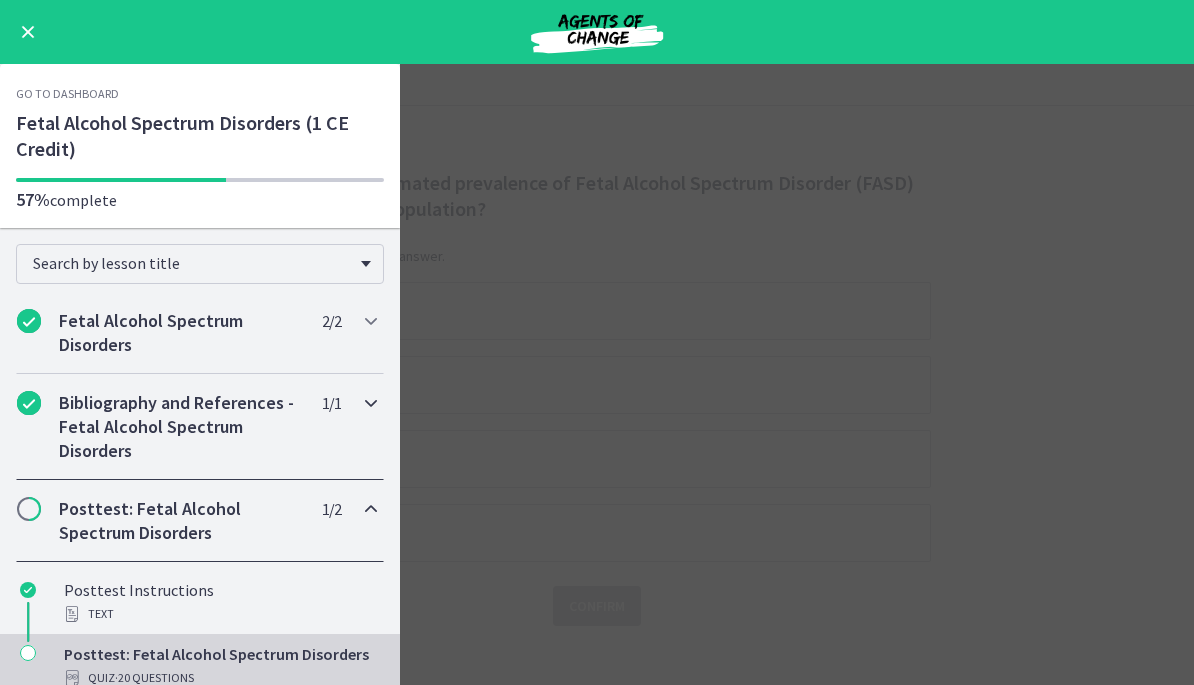 click on "Bibliography and References - Fetal Alcohol Spectrum Disorders" at bounding box center [181, 427] 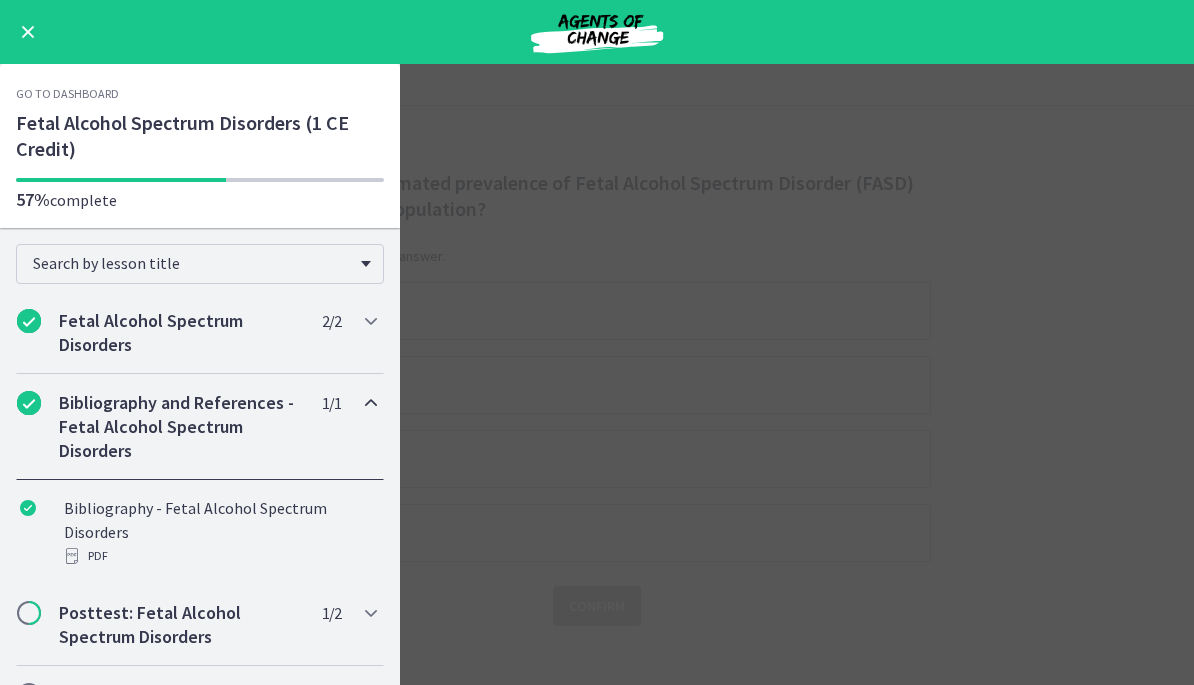 click at bounding box center (371, 403) 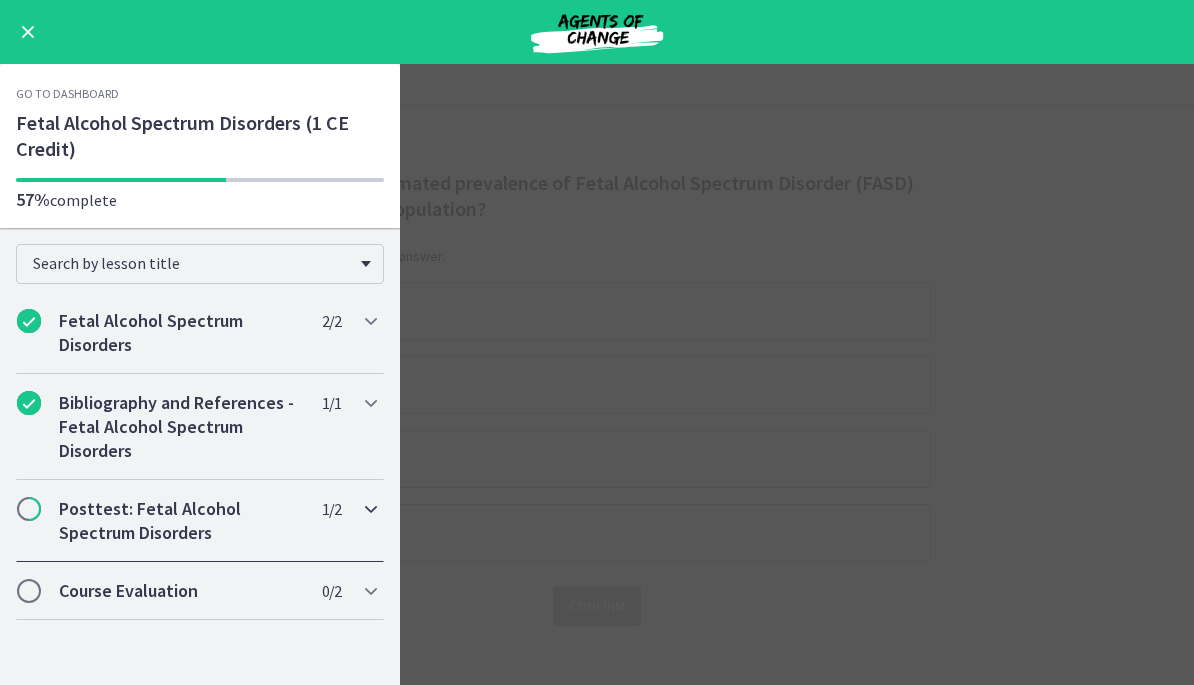 click on "Posttest: Fetal Alcohol Spectrum Disorders" at bounding box center [181, 521] 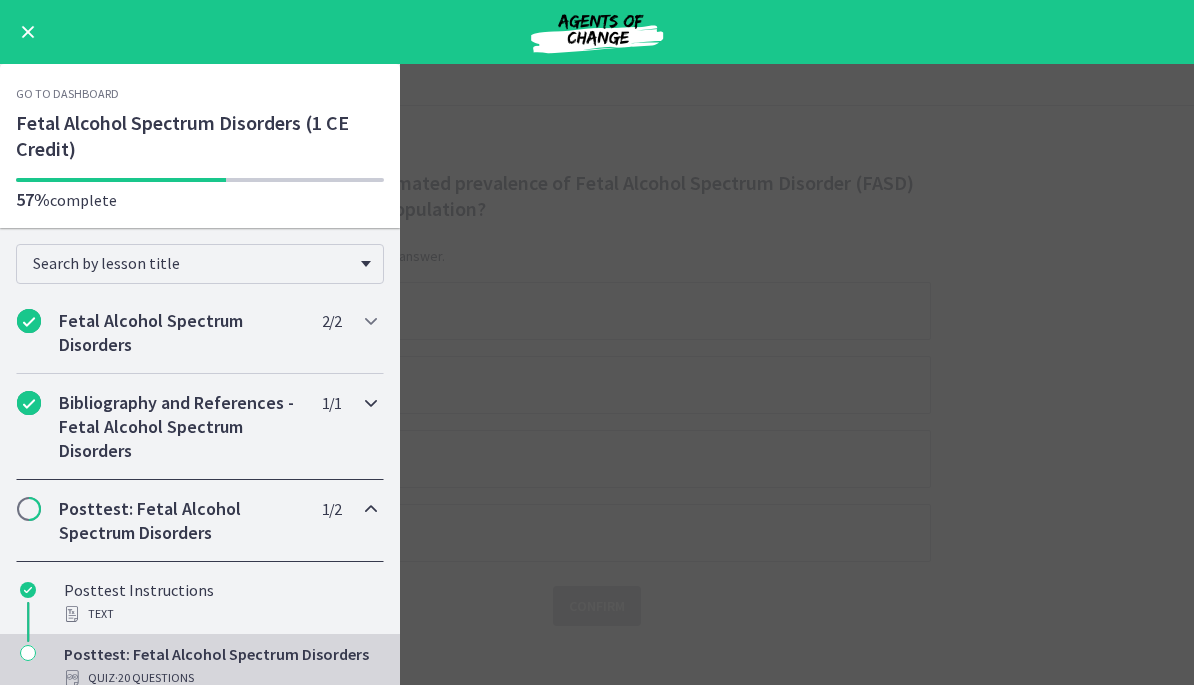 click on "Bibliography and References - Fetal Alcohol Spectrum Disorders" at bounding box center (181, 427) 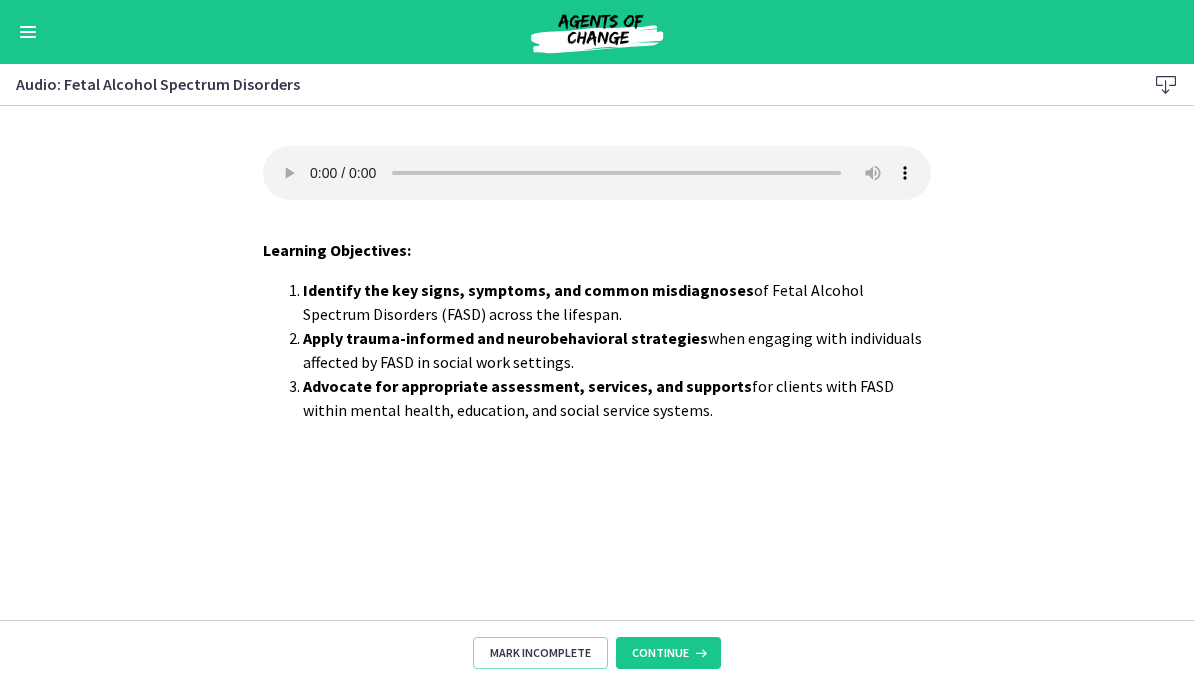 click on "Your browser doesn't support the audio element. Download it
here" at bounding box center [597, 173] 